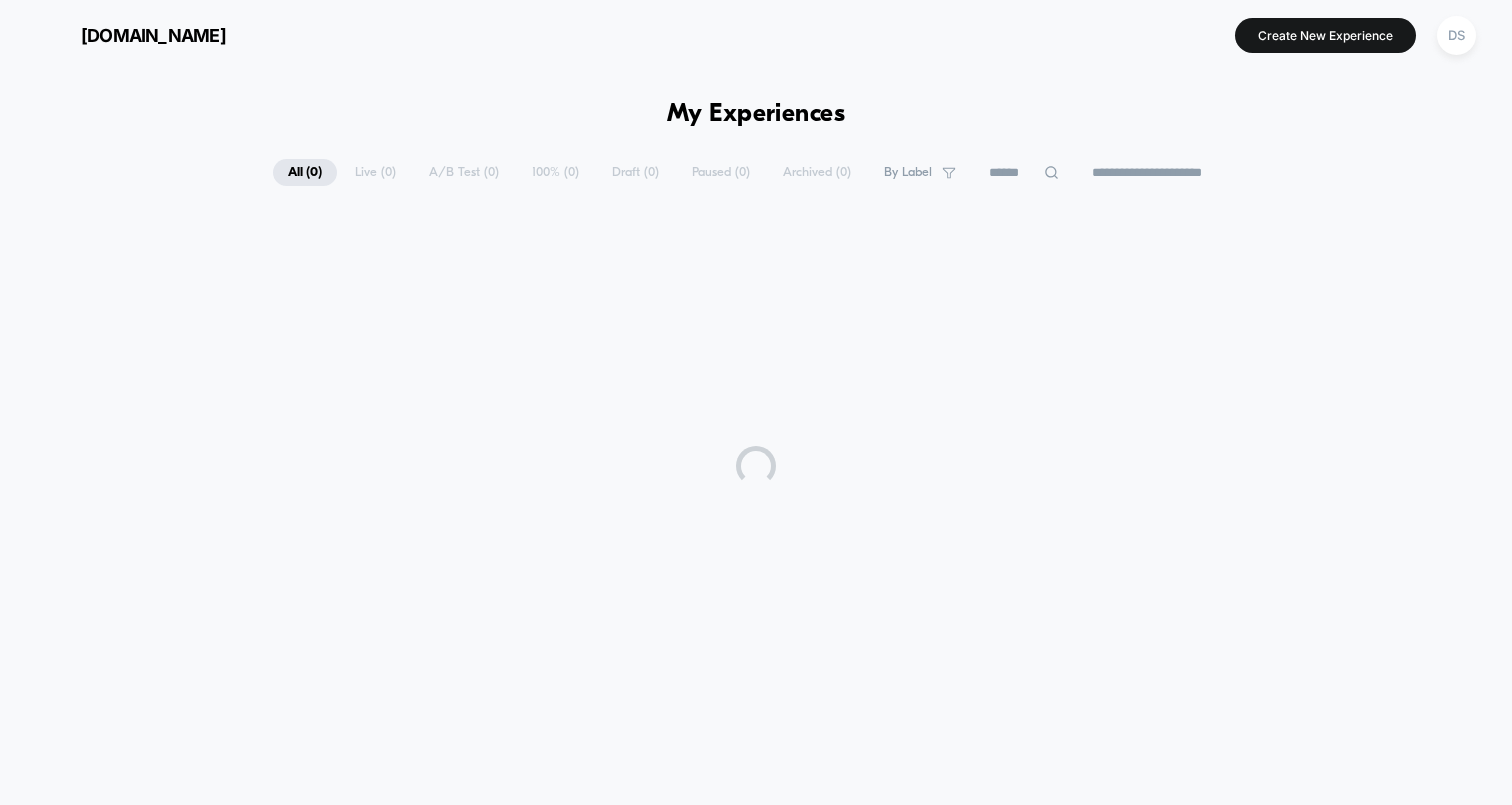 scroll, scrollTop: 0, scrollLeft: 0, axis: both 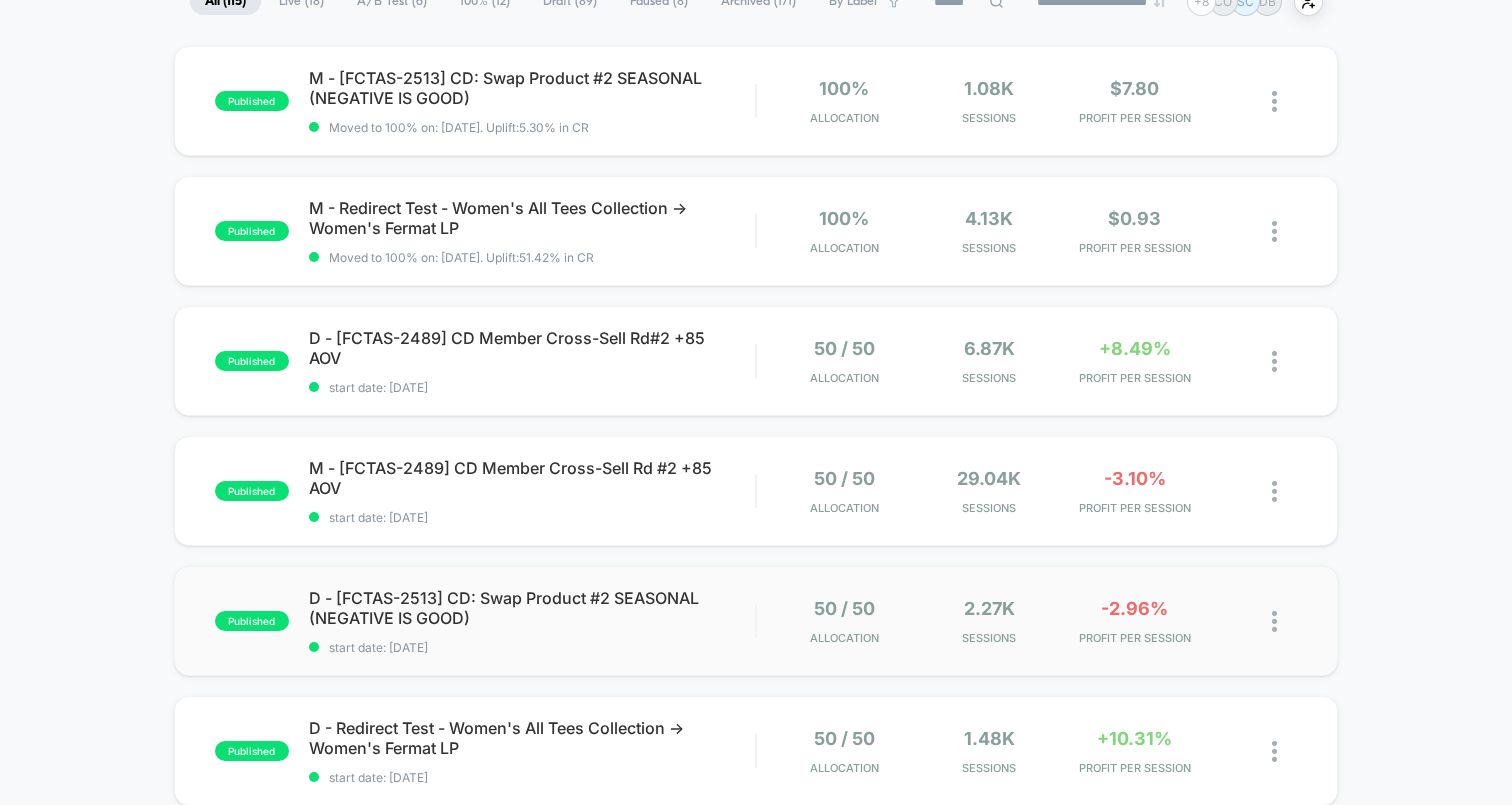 click on "published D - [FCTAS-2513] CD: Swap Product #2 SEASONAL (NEGATIVE IS GOOD) start date: [DATE] 50 / 50 Allocation 2.27k Sessions -2.96% PROFIT PER SESSION" at bounding box center (756, 621) 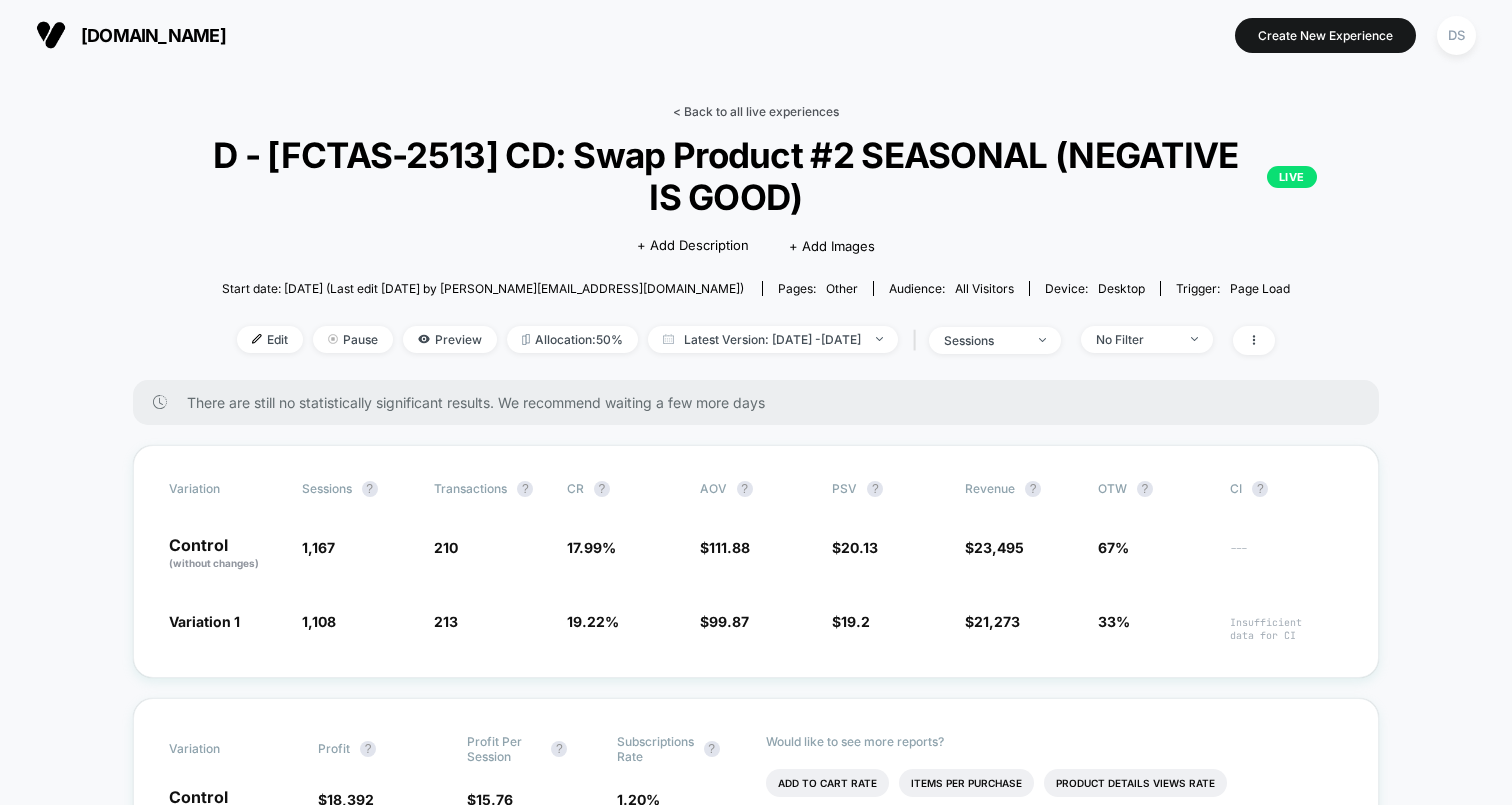 click on "< Back to all live experiences" at bounding box center (756, 111) 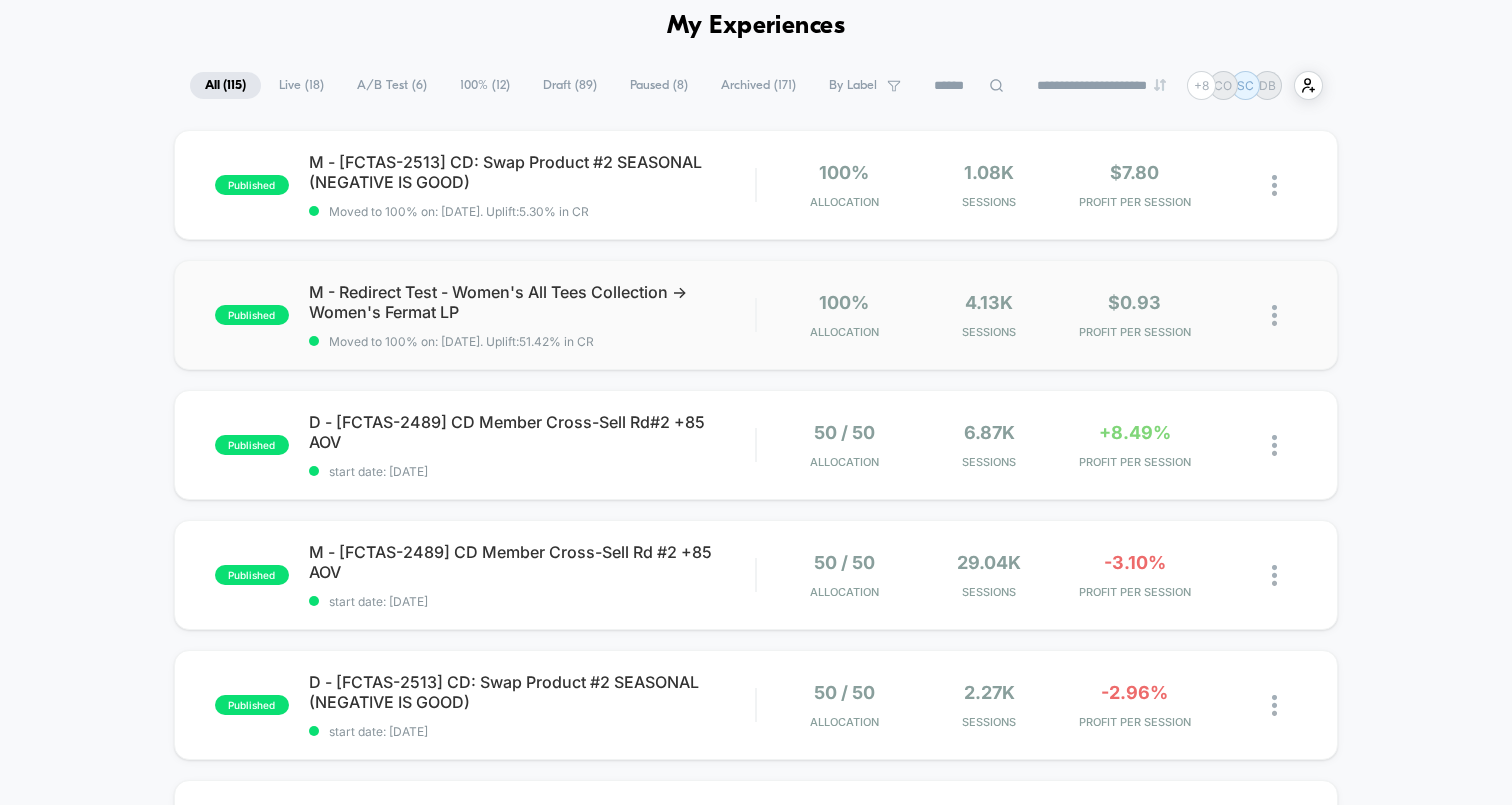 scroll, scrollTop: 96, scrollLeft: 0, axis: vertical 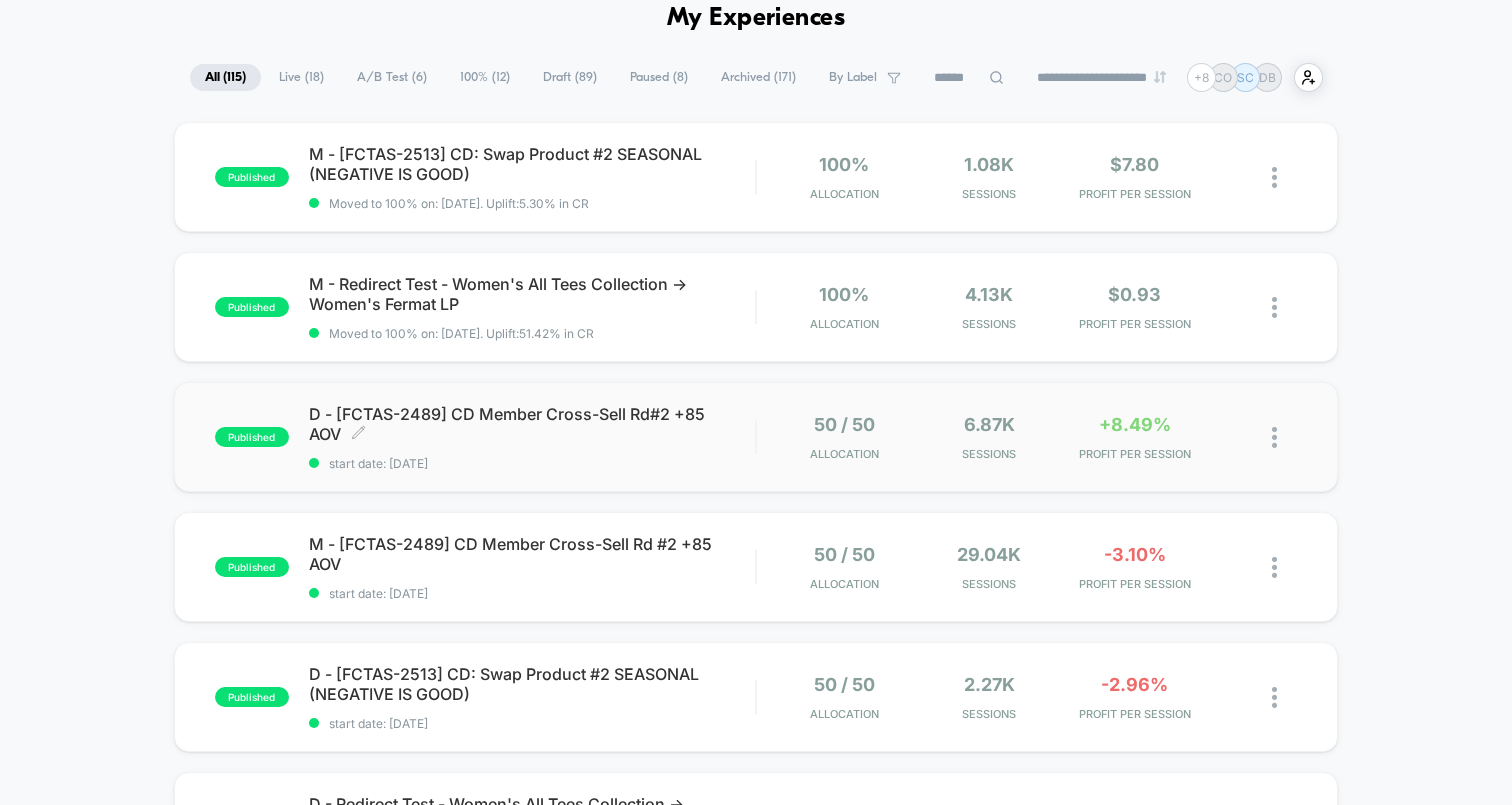 click on "D - [FCTAS-2489] CD Member Cross-Sell Rd#2 +85 AOV Click to edit experience details Click to edit experience details start date: [DATE]" at bounding box center [532, 437] 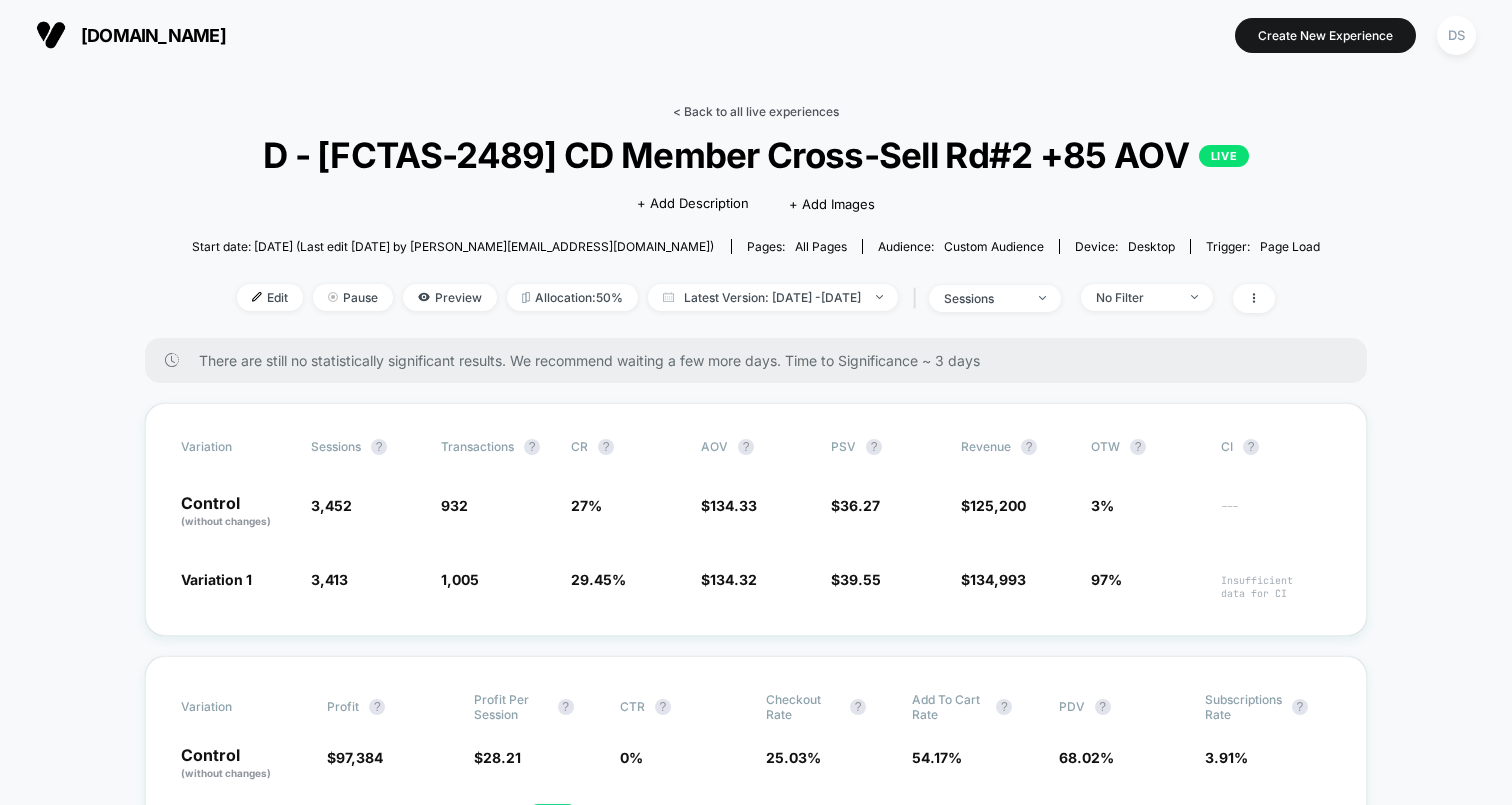 click on "< Back to all live experiences" at bounding box center (756, 111) 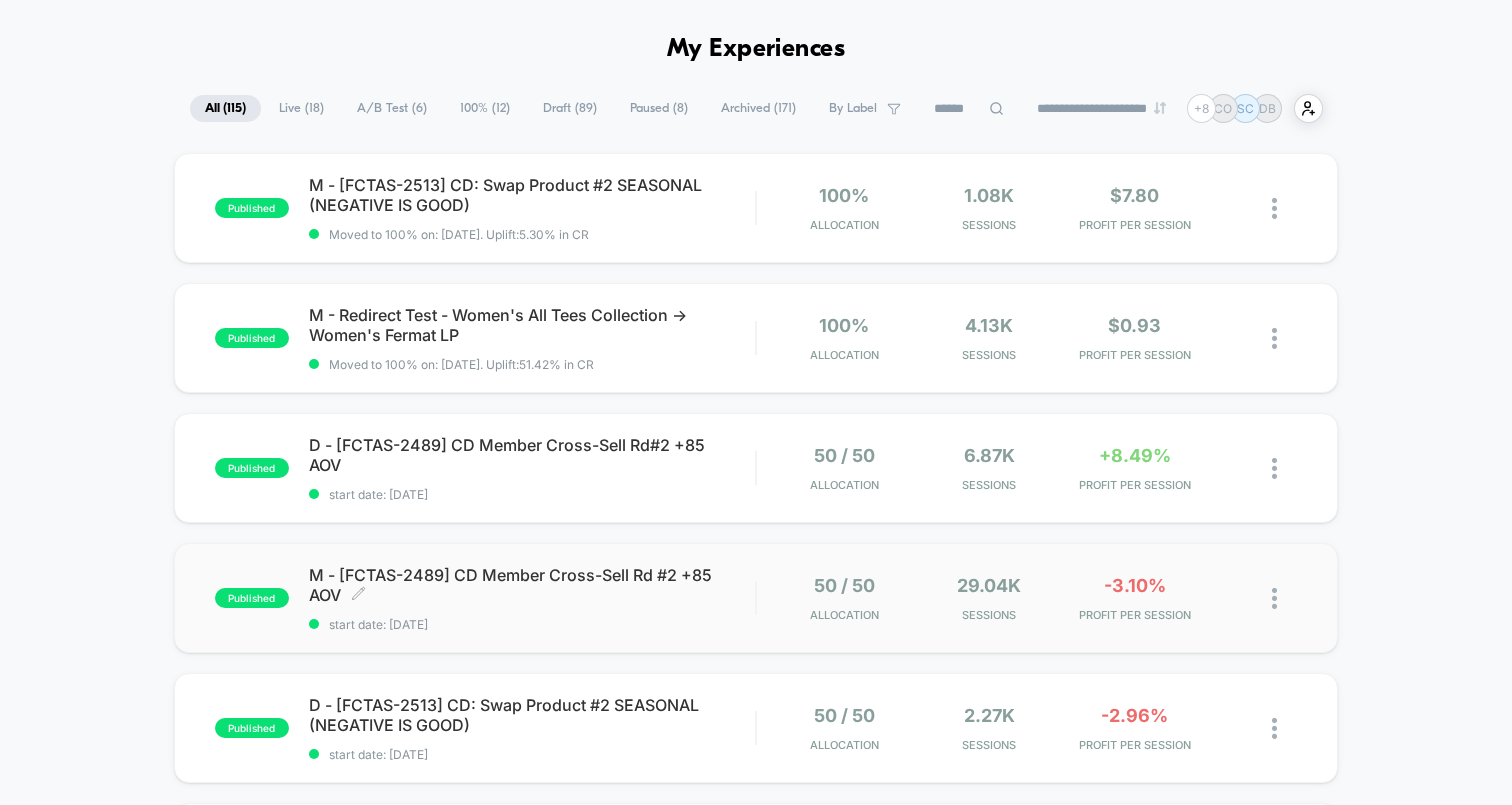 scroll, scrollTop: 67, scrollLeft: 0, axis: vertical 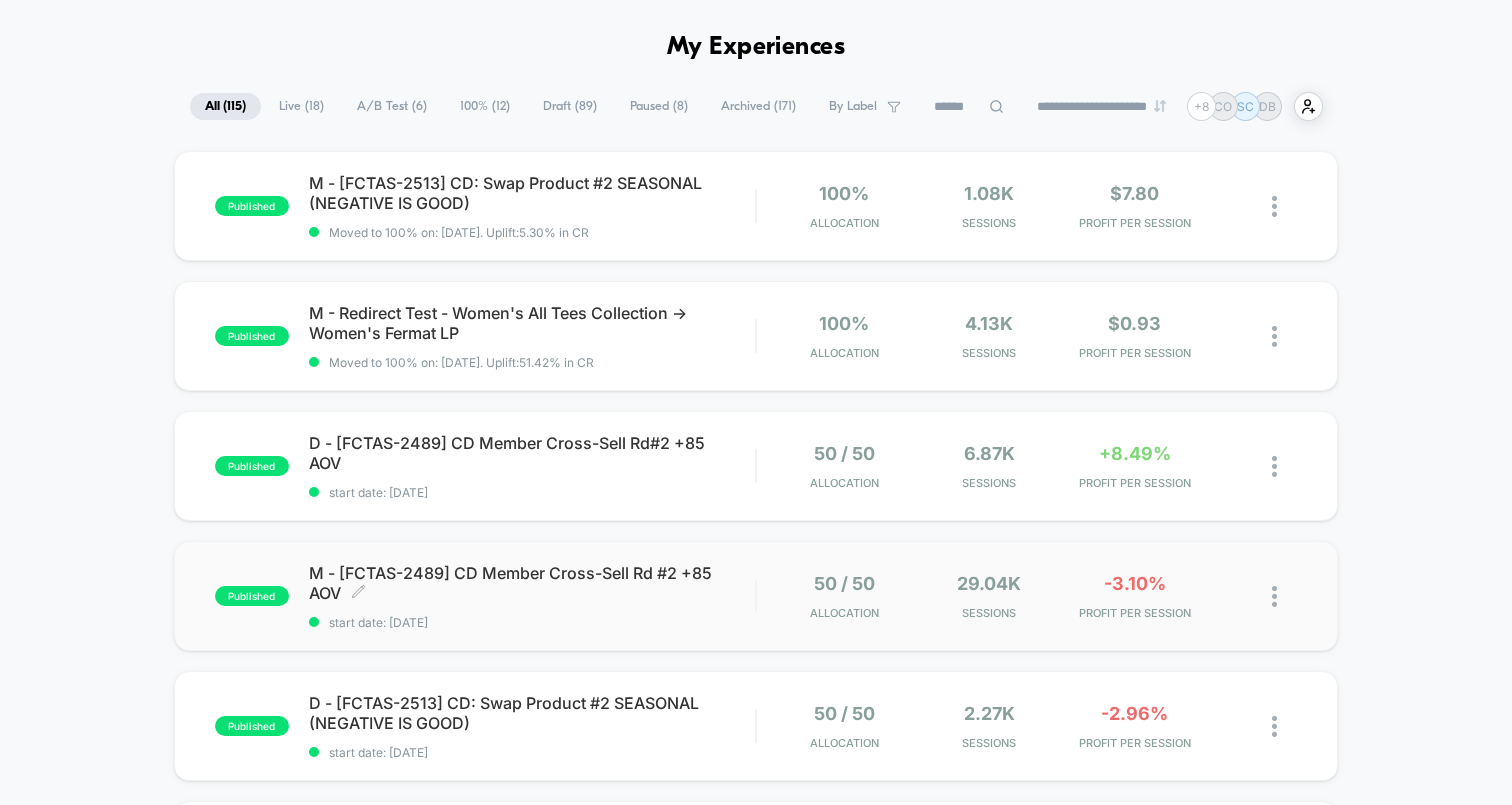 click on "start date: [DATE]" at bounding box center (532, 622) 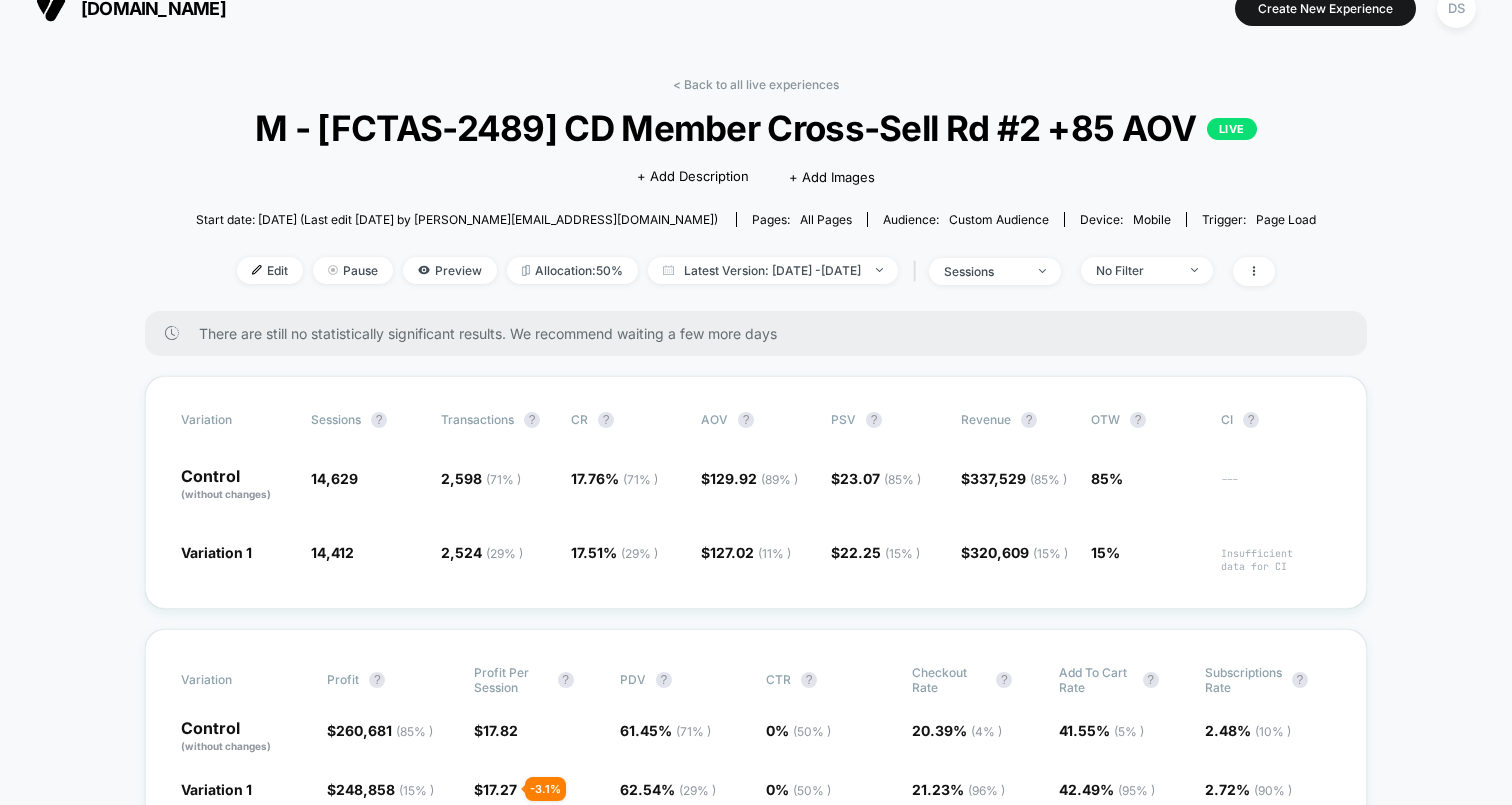 scroll, scrollTop: 0, scrollLeft: 0, axis: both 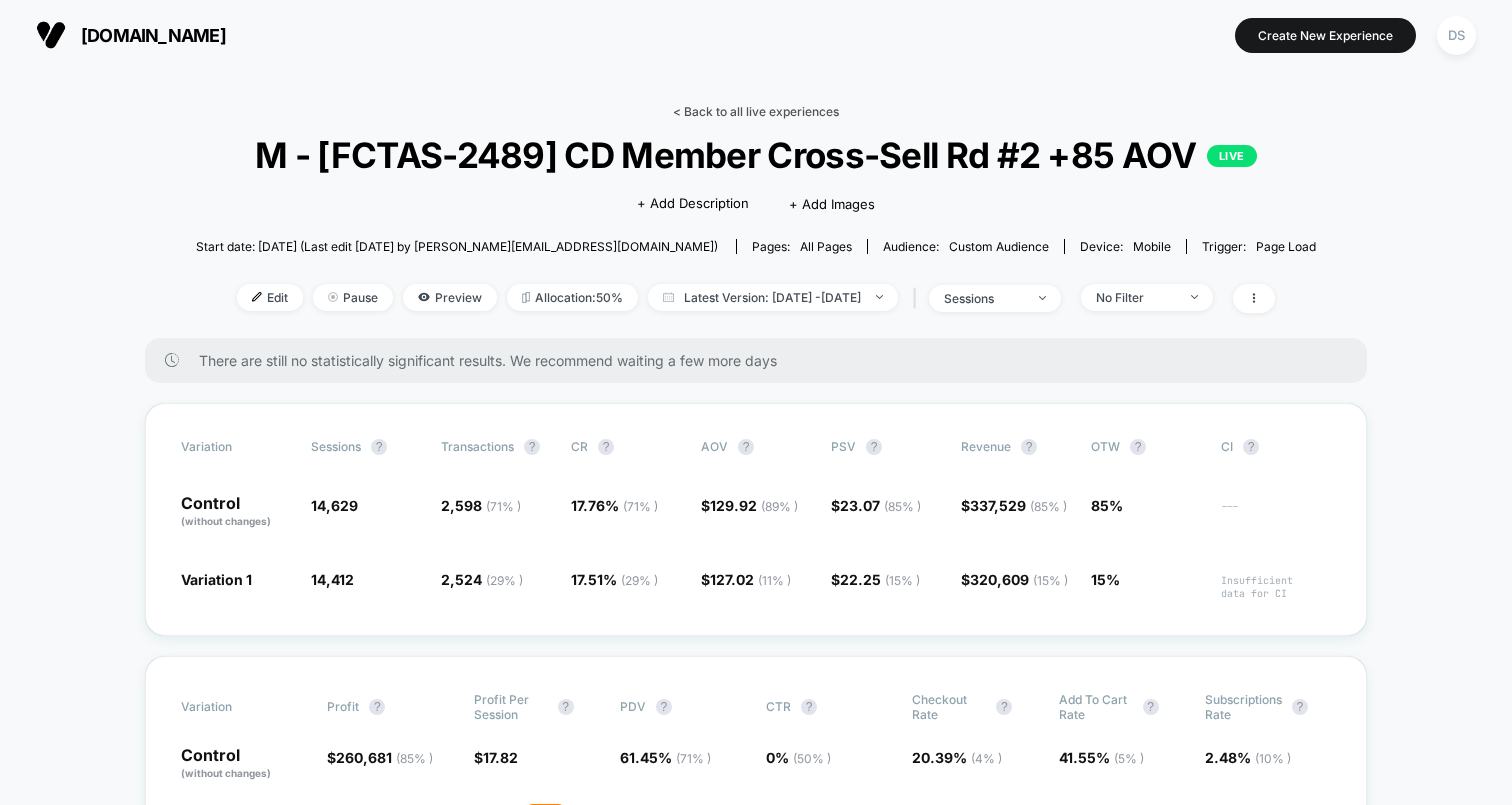 click on "< Back to all live experiences" at bounding box center (756, 111) 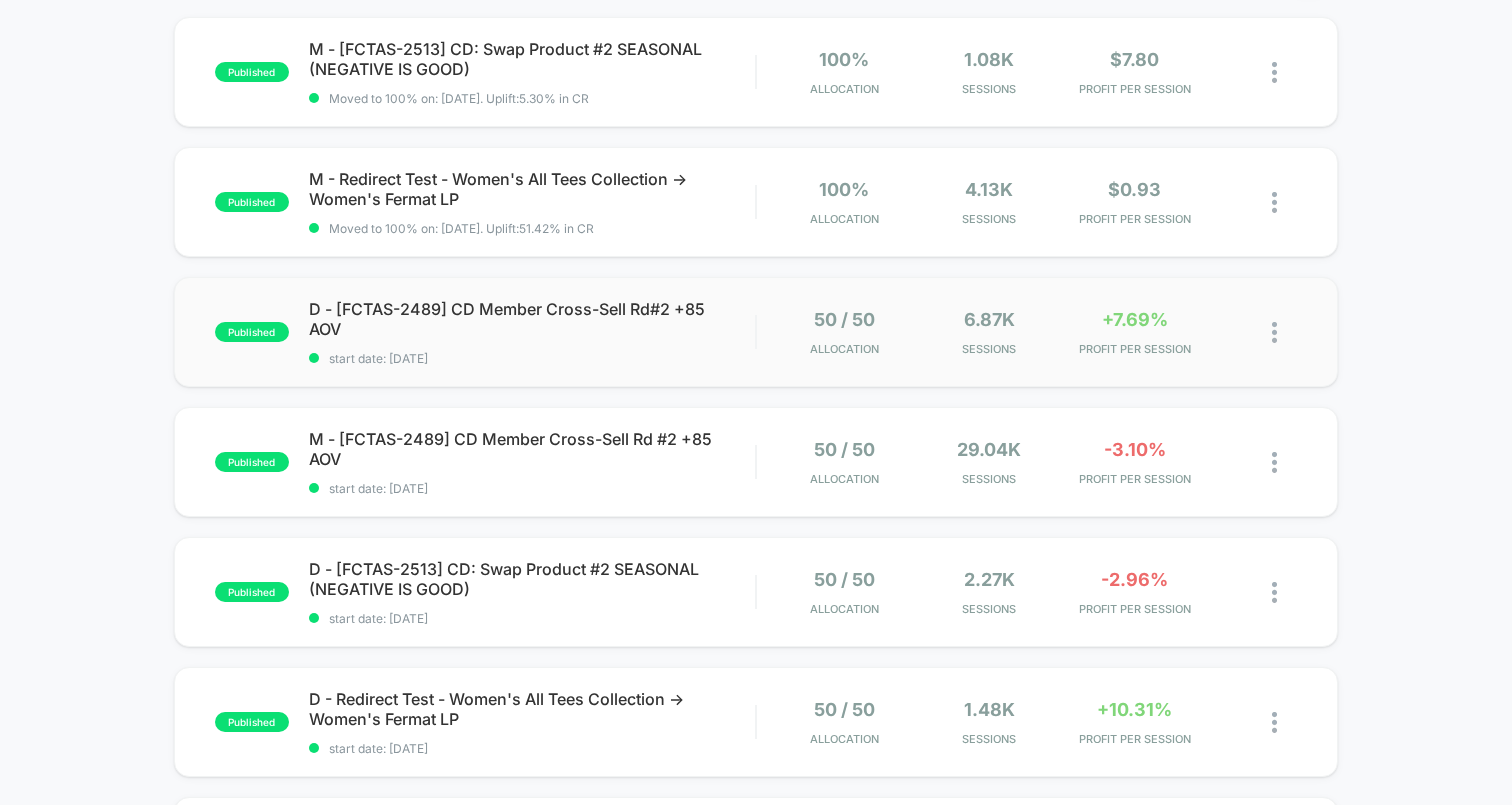 scroll, scrollTop: 223, scrollLeft: 0, axis: vertical 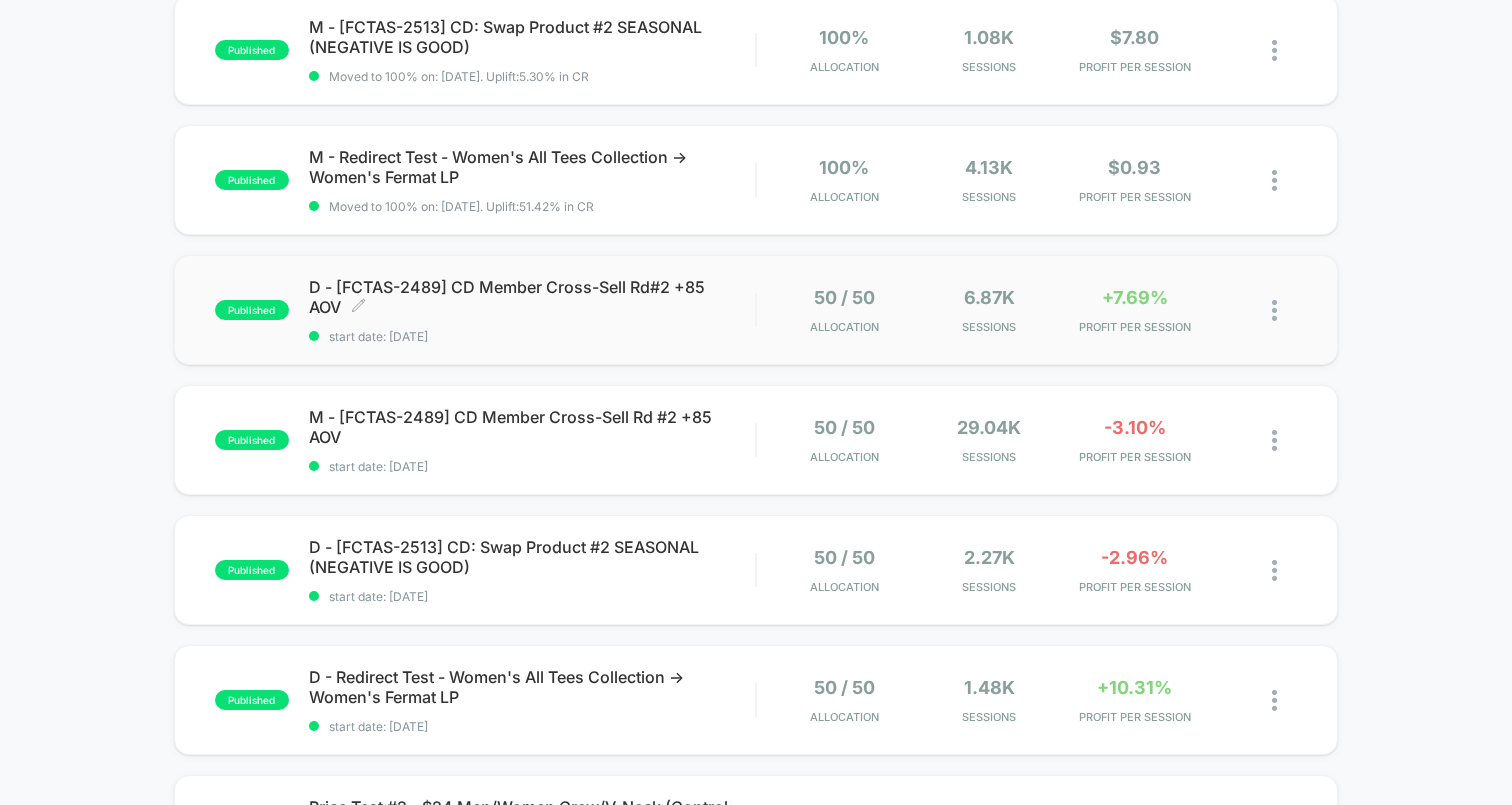 click on "D - [FCTAS-2489] CD Member Cross-Sell Rd#2 +85 AOV Click to edit experience details Click to edit experience details start date: [DATE]" at bounding box center (532, 310) 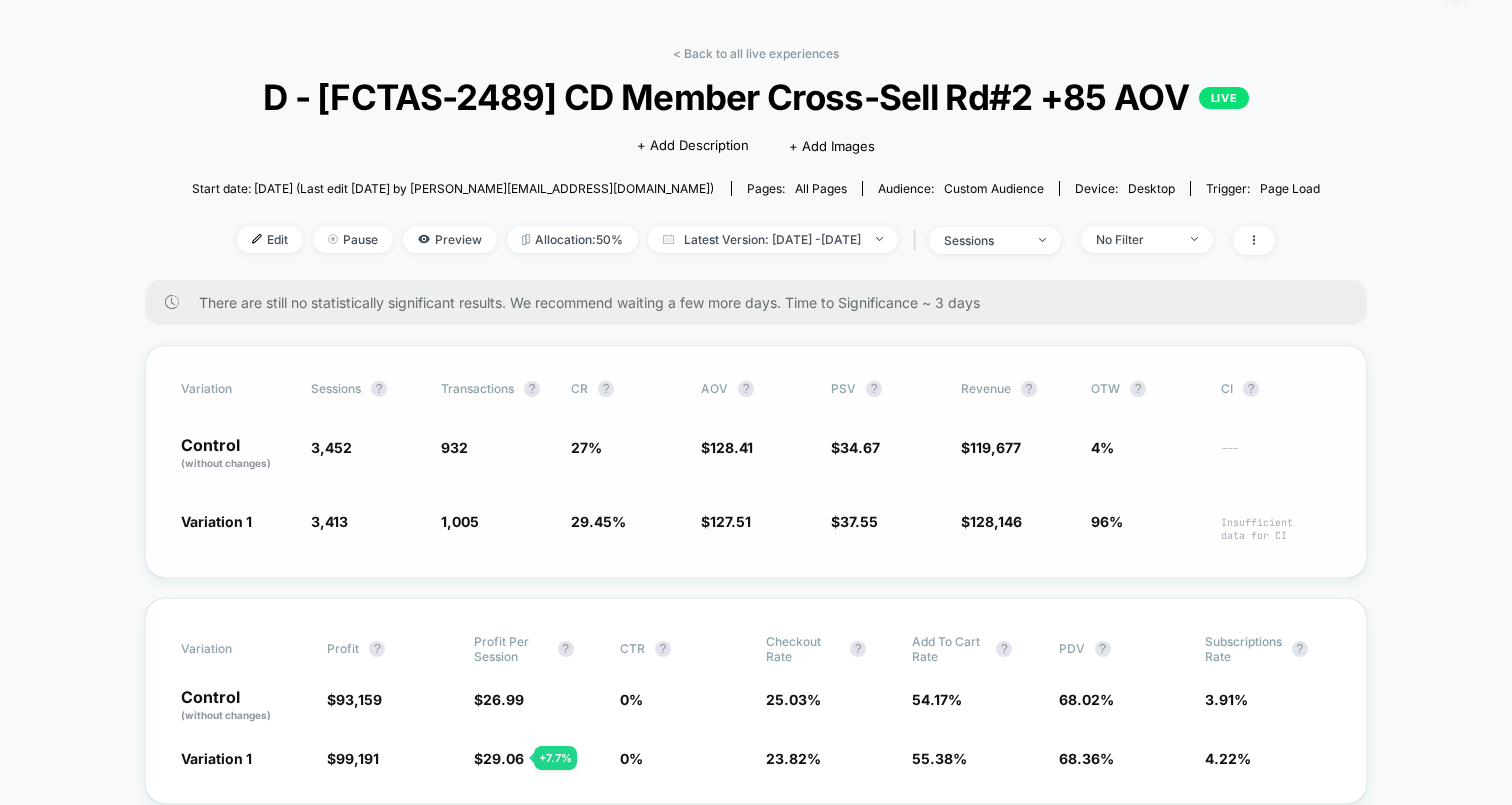 scroll, scrollTop: 66, scrollLeft: 0, axis: vertical 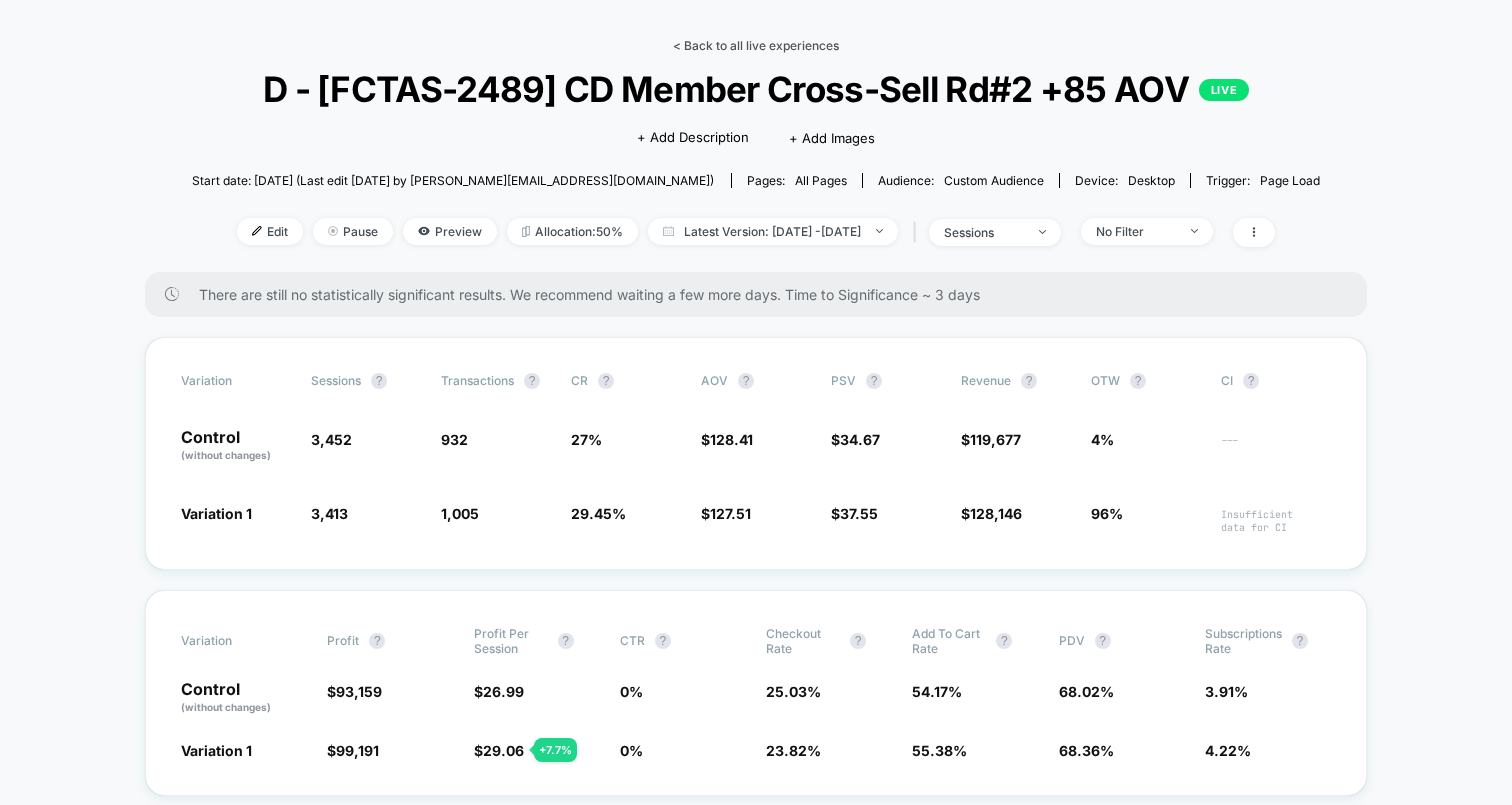 click on "< Back to all live experiences" at bounding box center [756, 45] 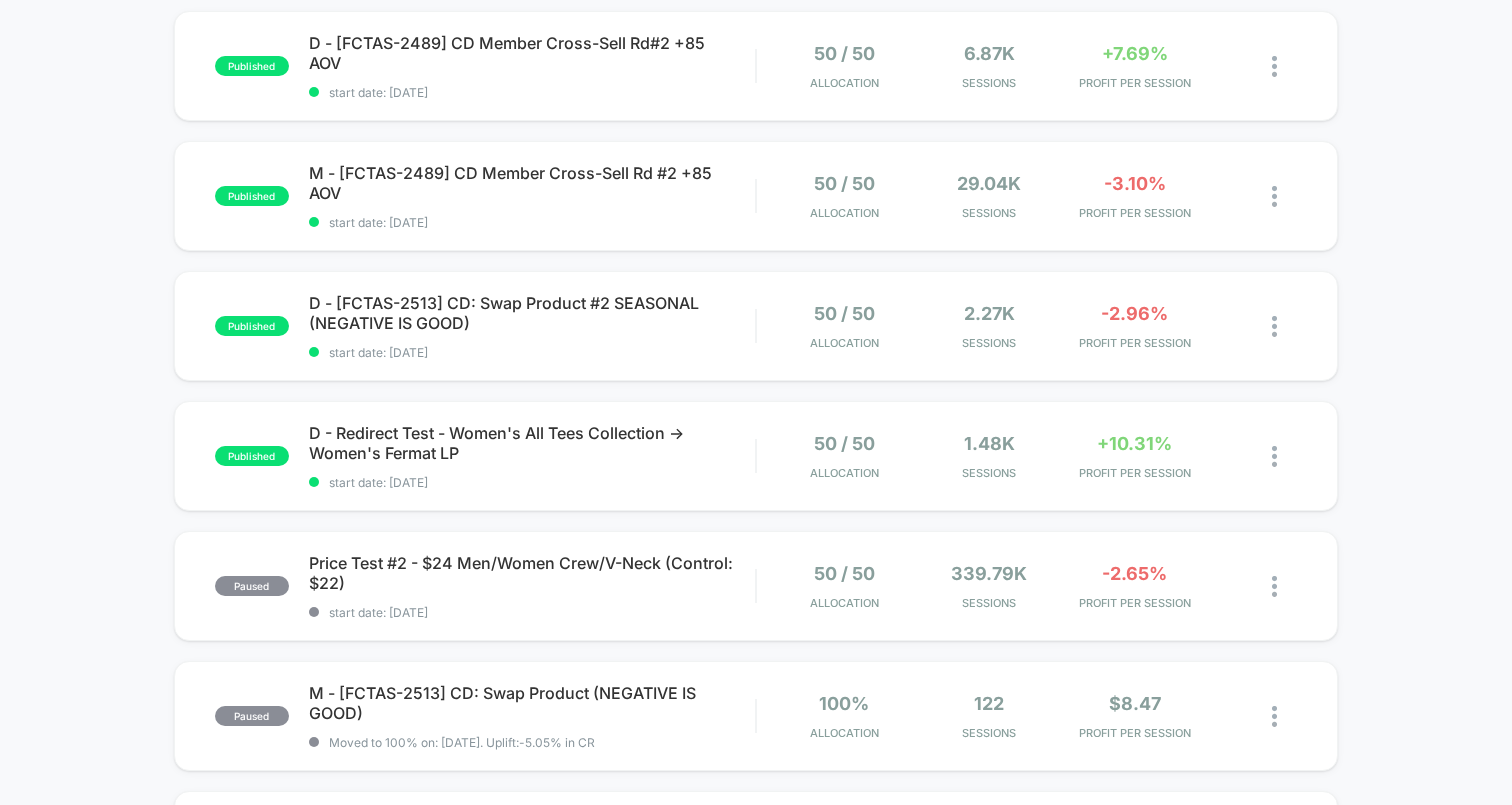 scroll, scrollTop: 514, scrollLeft: 0, axis: vertical 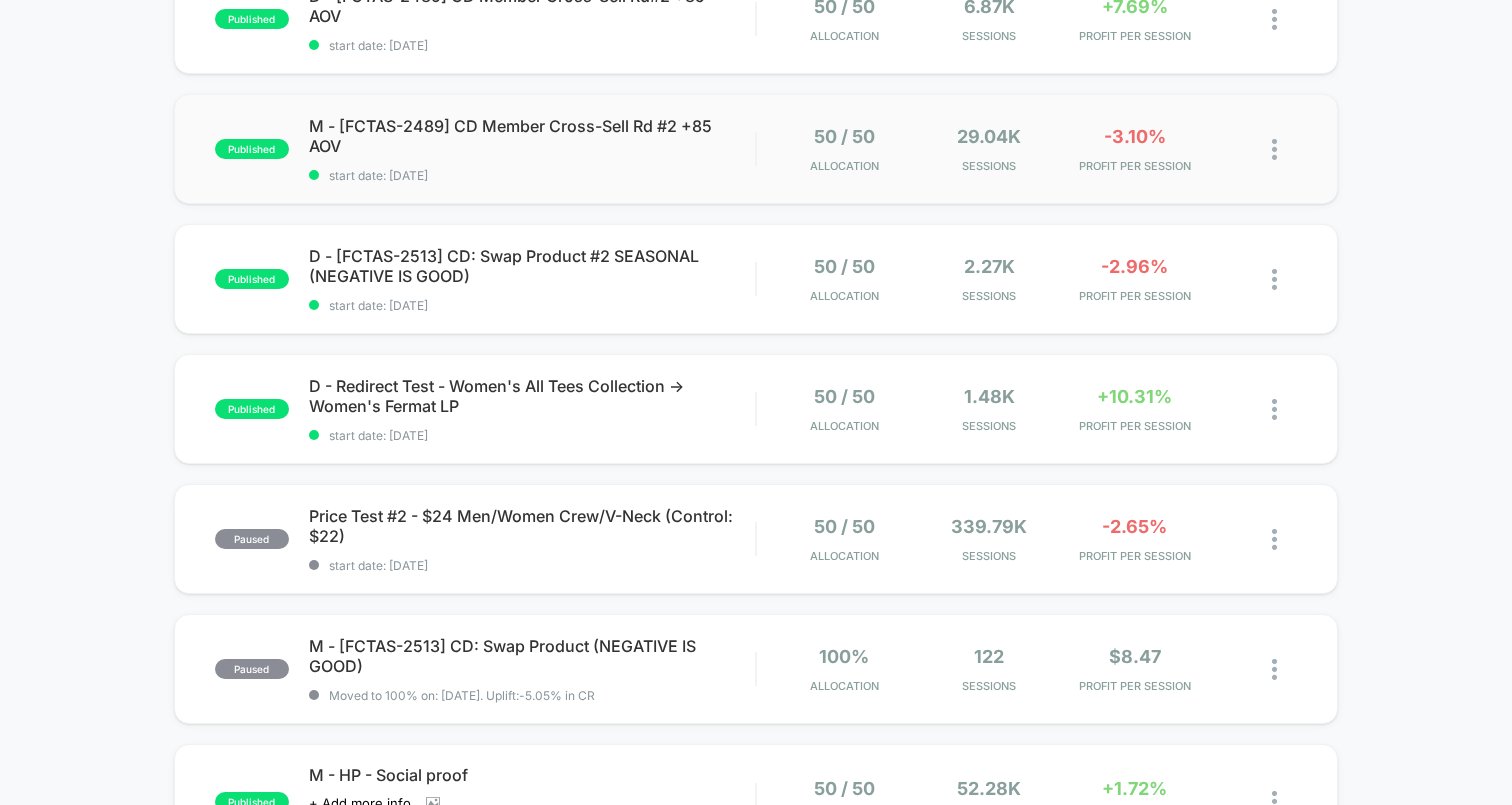 click on "published M - [FCTAS-2489] CD Member Cross-Sell Rd #2 +85 AOV start date: [DATE] 50 / 50 Allocation 29.04k Sessions -3.10% PROFIT PER SESSION" at bounding box center [756, 149] 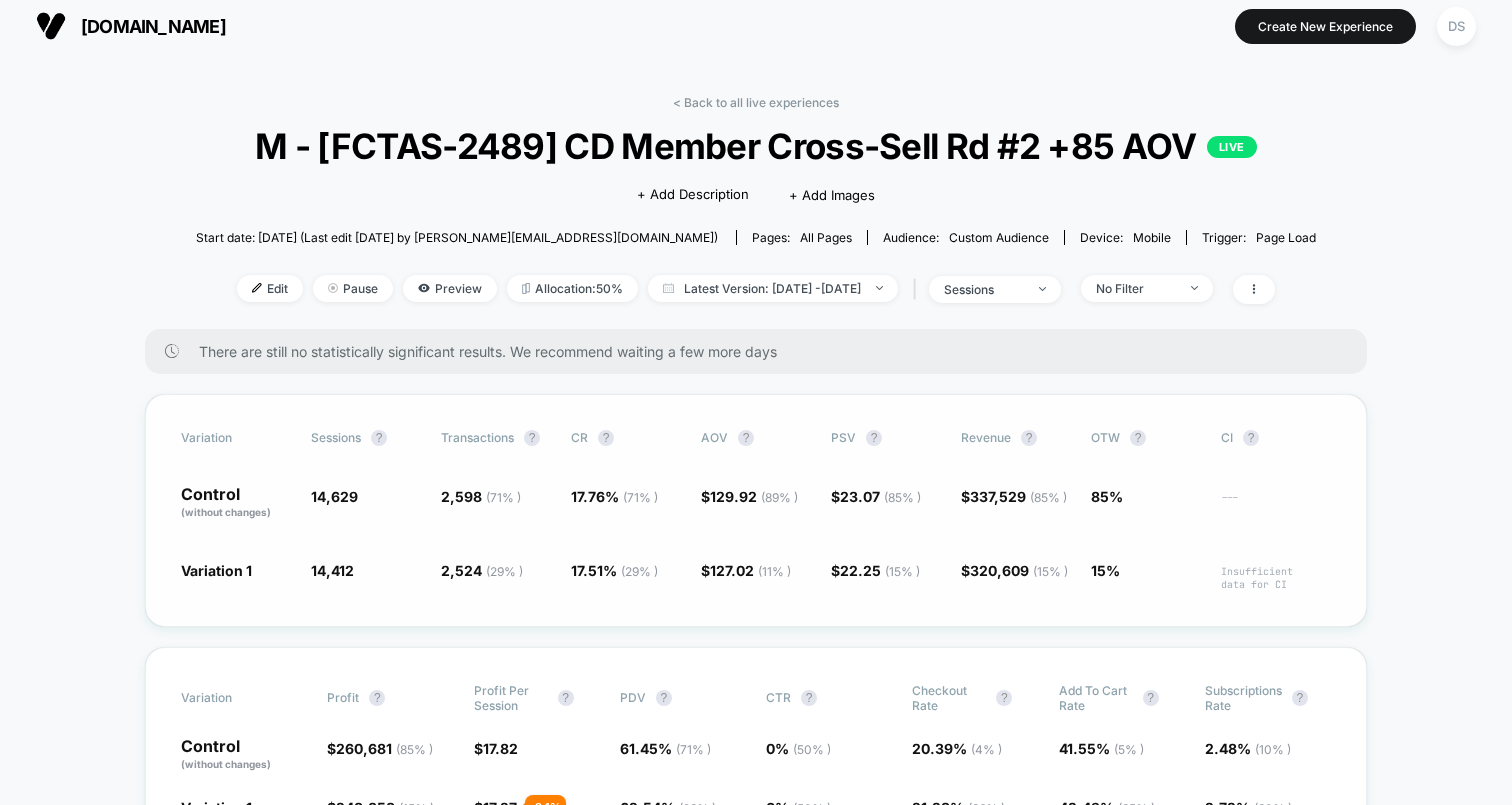 scroll, scrollTop: 0, scrollLeft: 0, axis: both 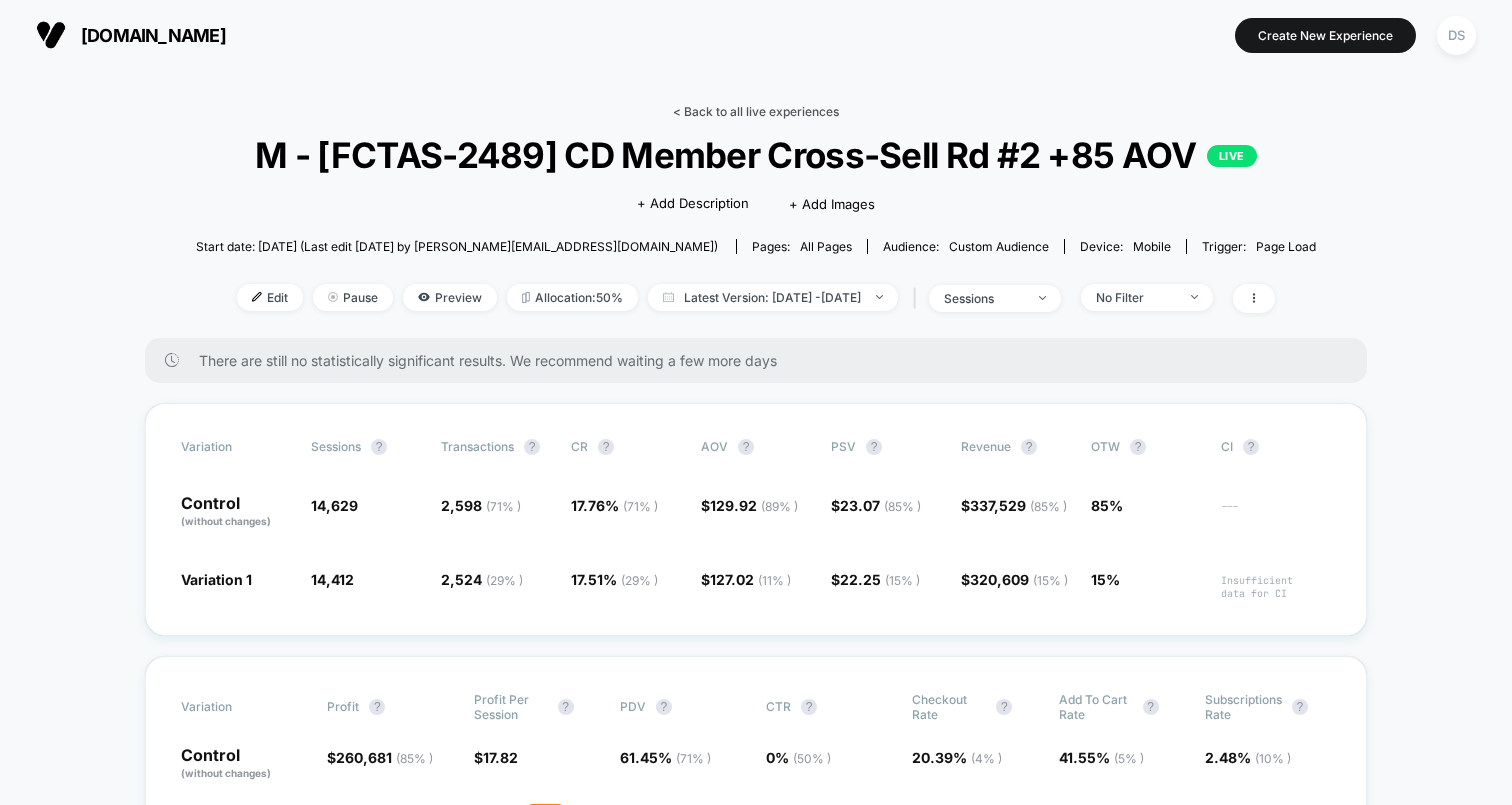 click on "< Back to all live experiences" at bounding box center (756, 111) 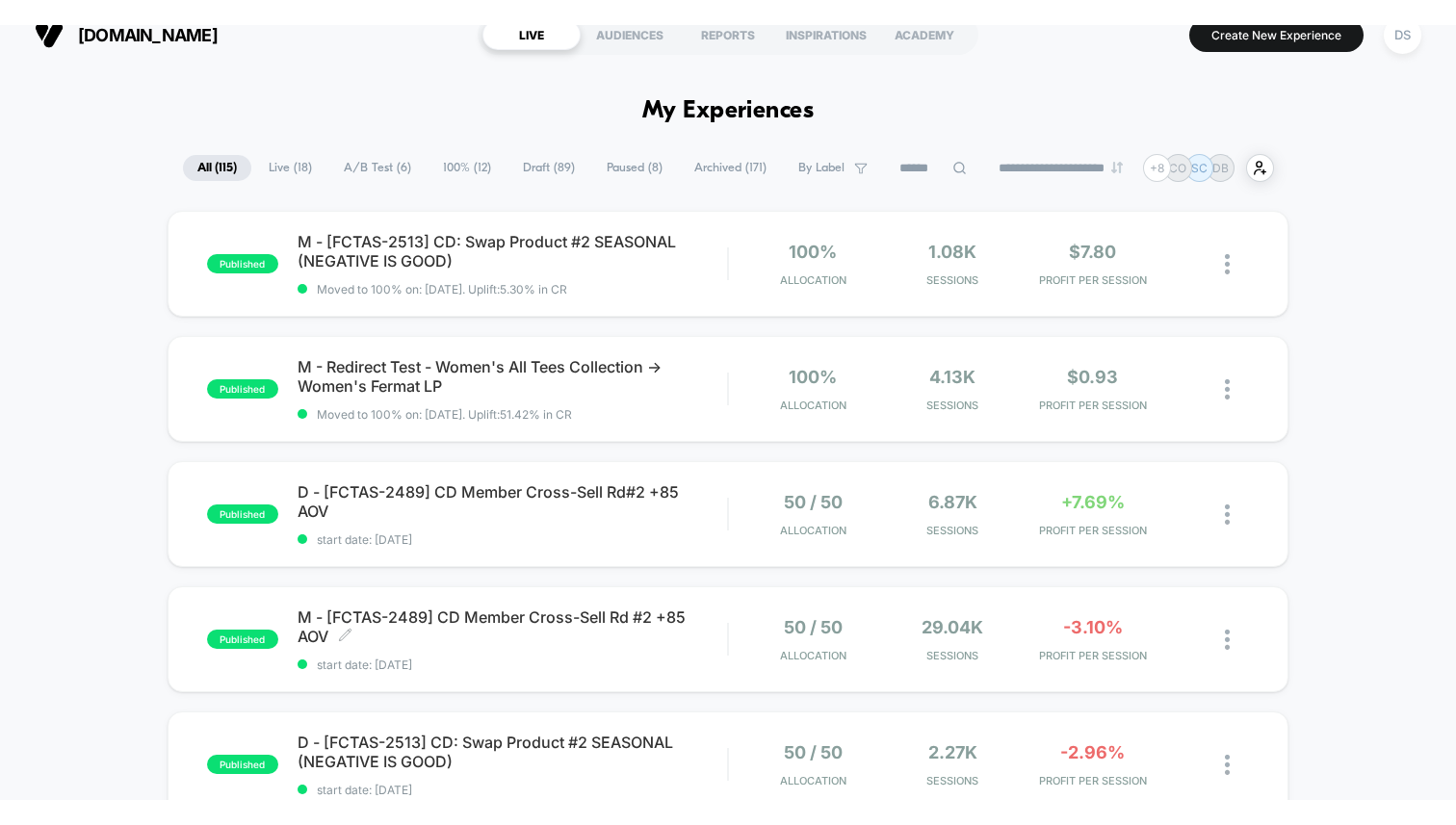 scroll, scrollTop: 35, scrollLeft: 0, axis: vertical 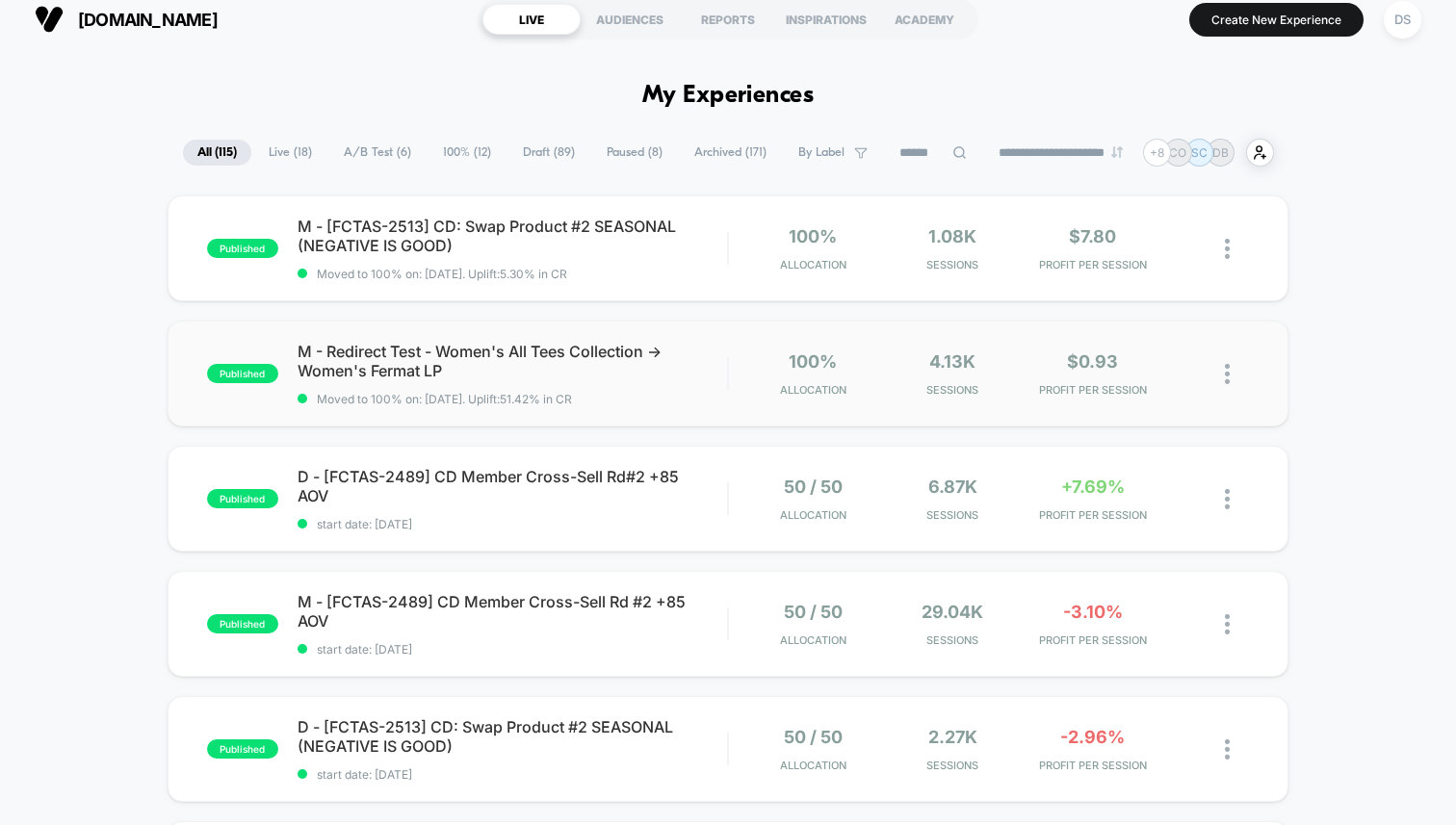 click on "published M - Redirect Test - Women's All Tees Collection -> Women's Fermat LP Moved to 100% on:   [DATE] . Uplift: 51.42% in CR 100% Allocation 4.13k Sessions $0.93 PROFIT PER SESSION" at bounding box center [728, 374] 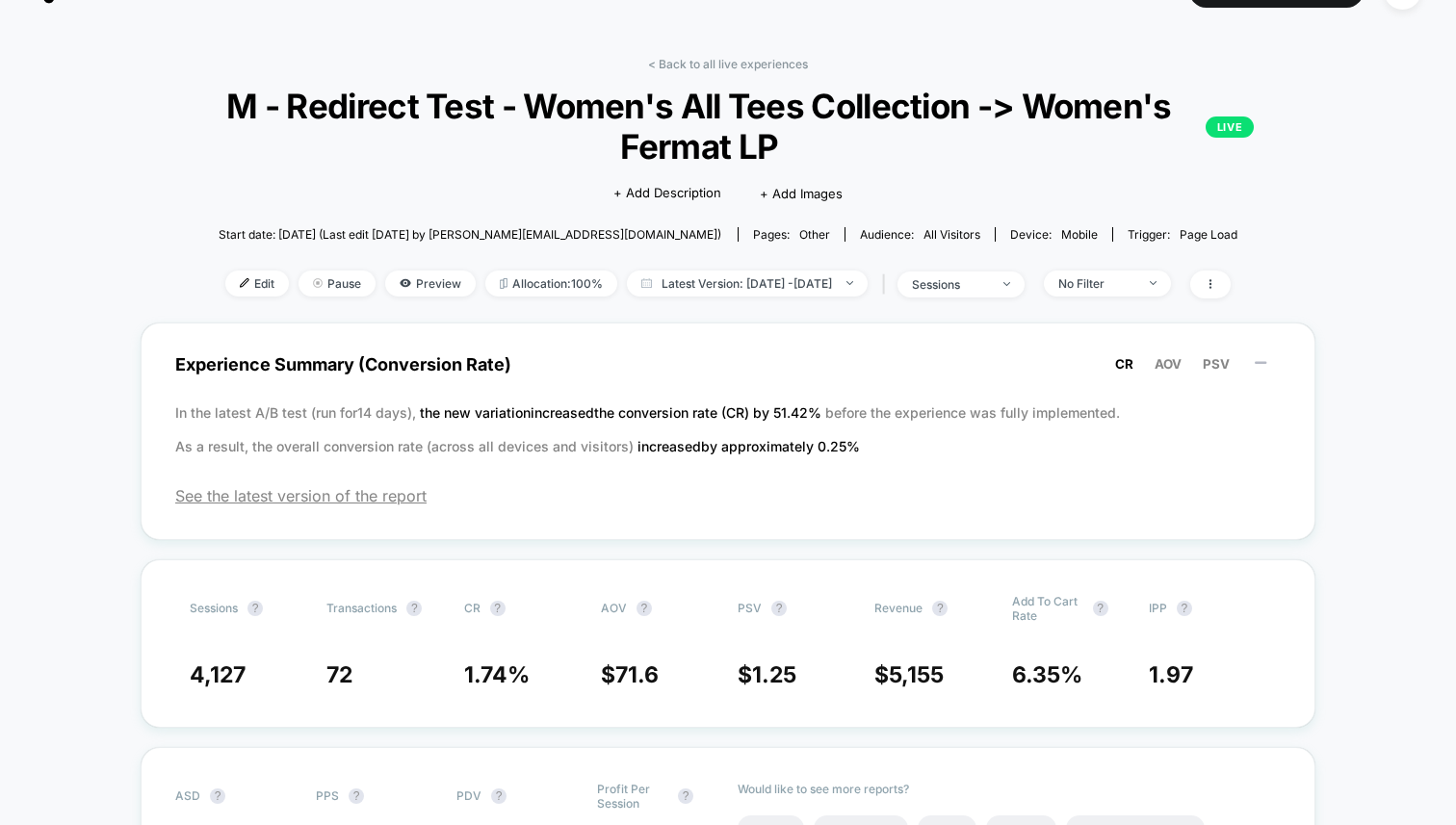 scroll, scrollTop: 39, scrollLeft: 0, axis: vertical 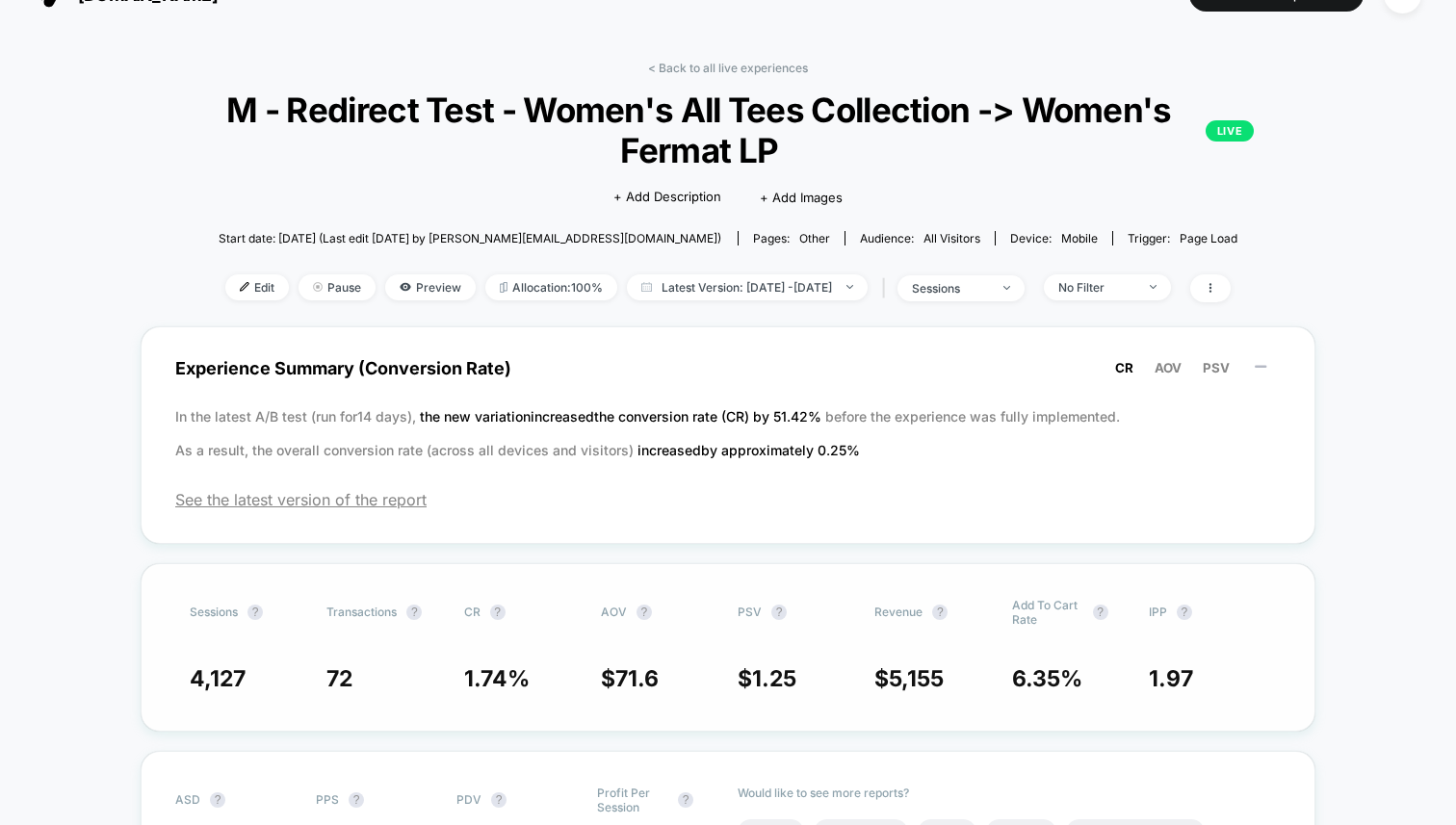 click on "4,127 72 1.74 % $ 71.6 $ 1.25 $ 5,155 6.35 % 1.97" at bounding box center (728, 679) 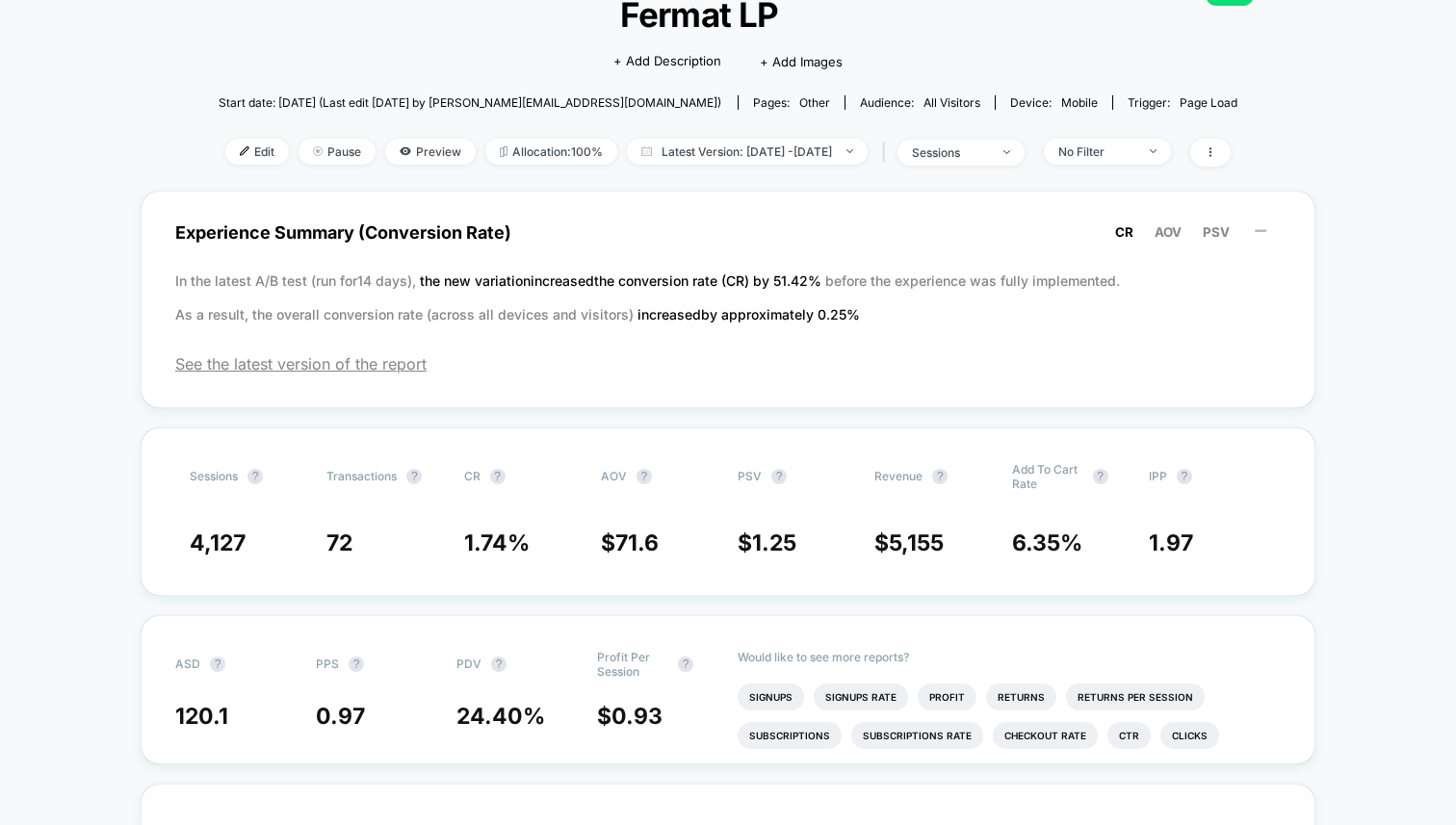 scroll, scrollTop: 164, scrollLeft: 0, axis: vertical 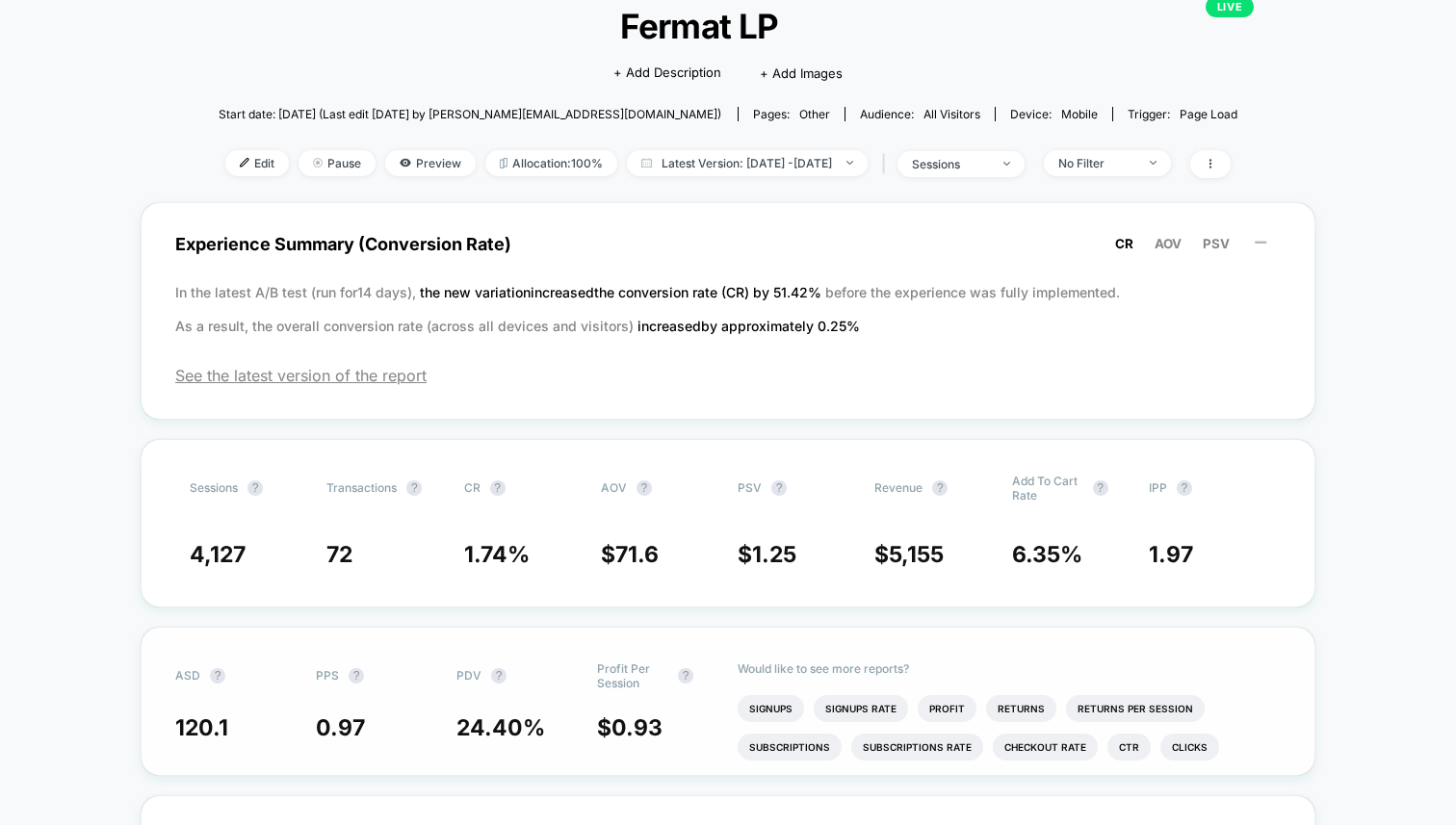 click on "PPS ?" at bounding box center (369, 676) 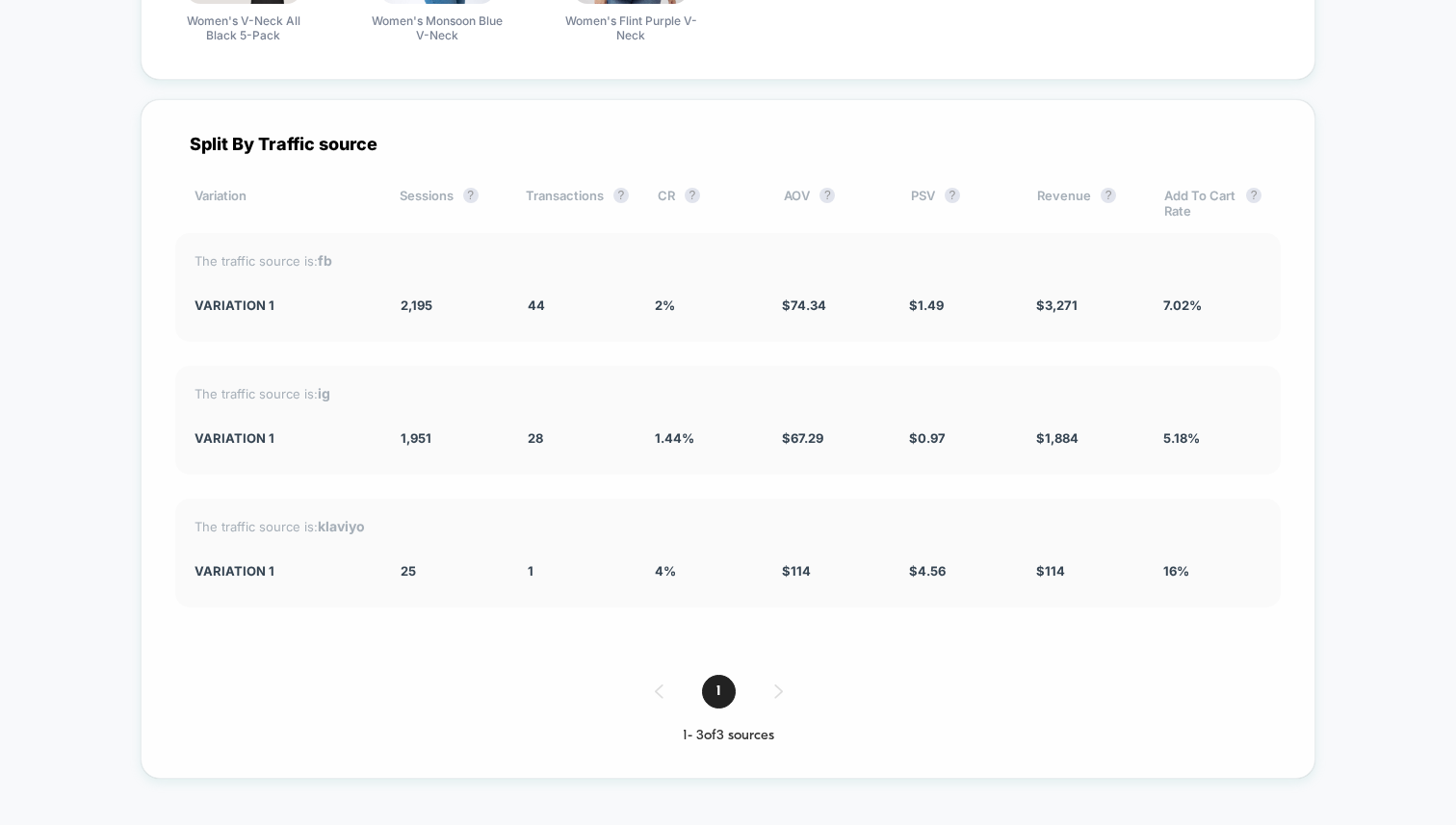 scroll, scrollTop: 6586, scrollLeft: 0, axis: vertical 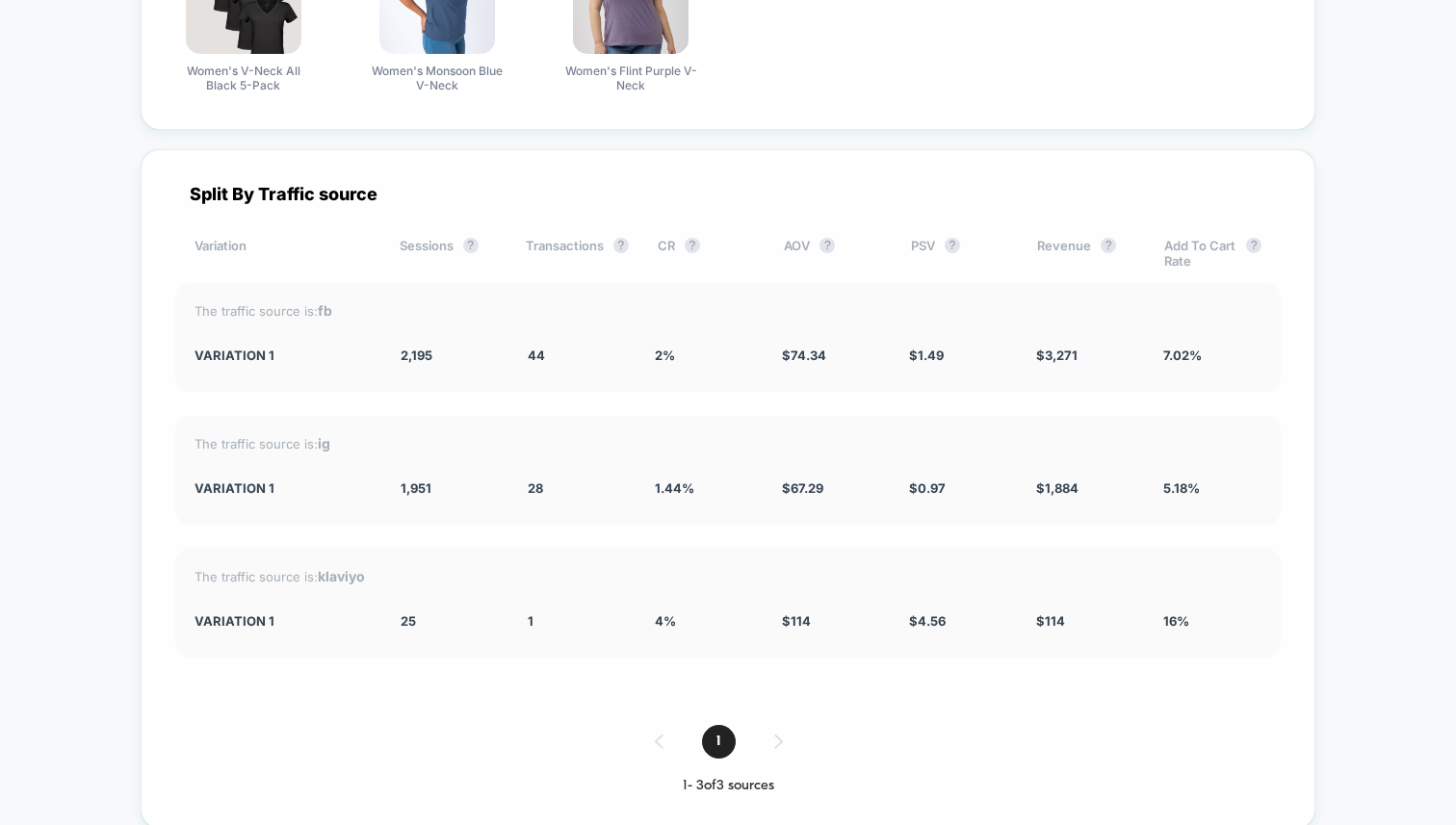 type 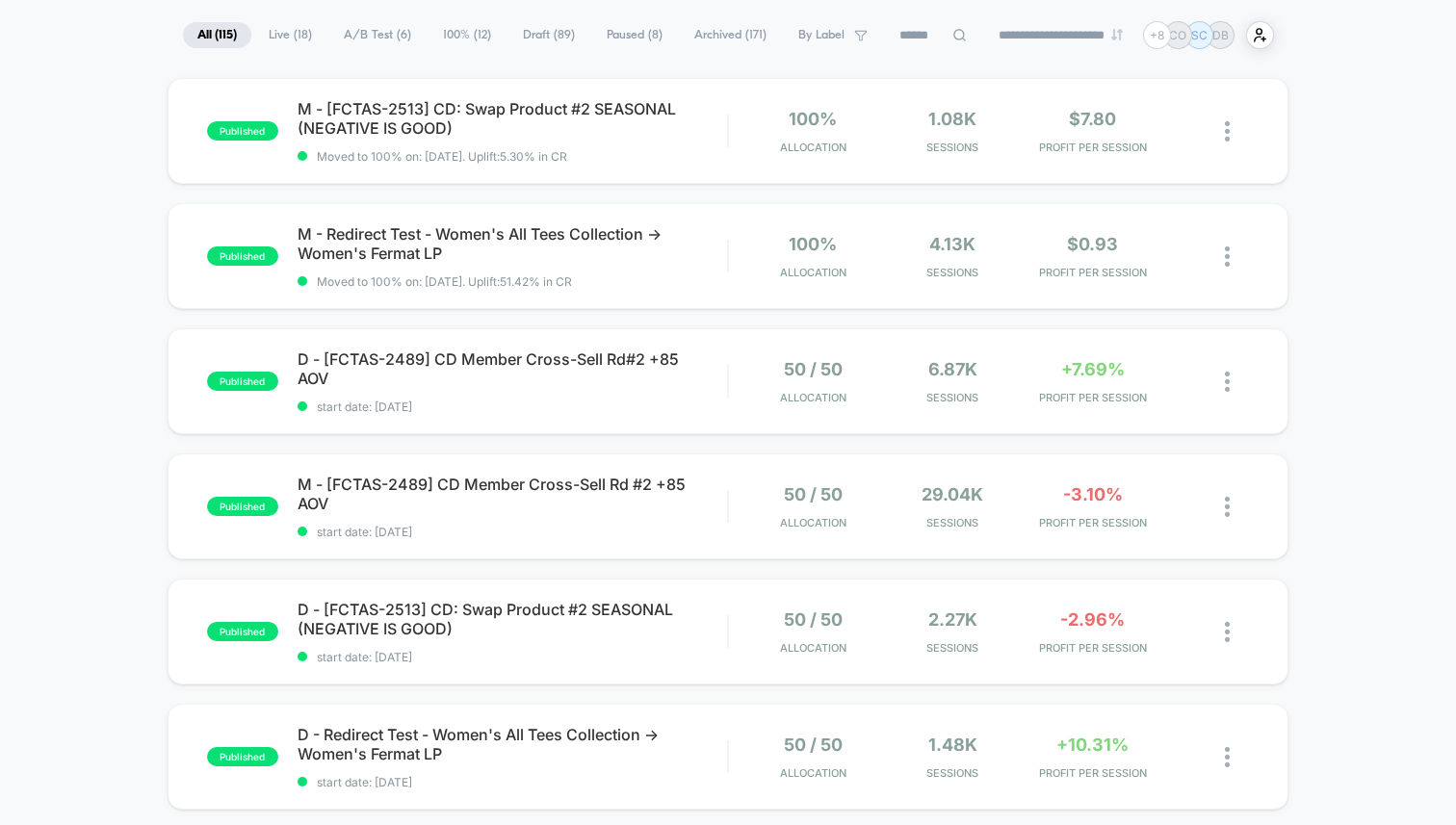 scroll, scrollTop: 134, scrollLeft: 0, axis: vertical 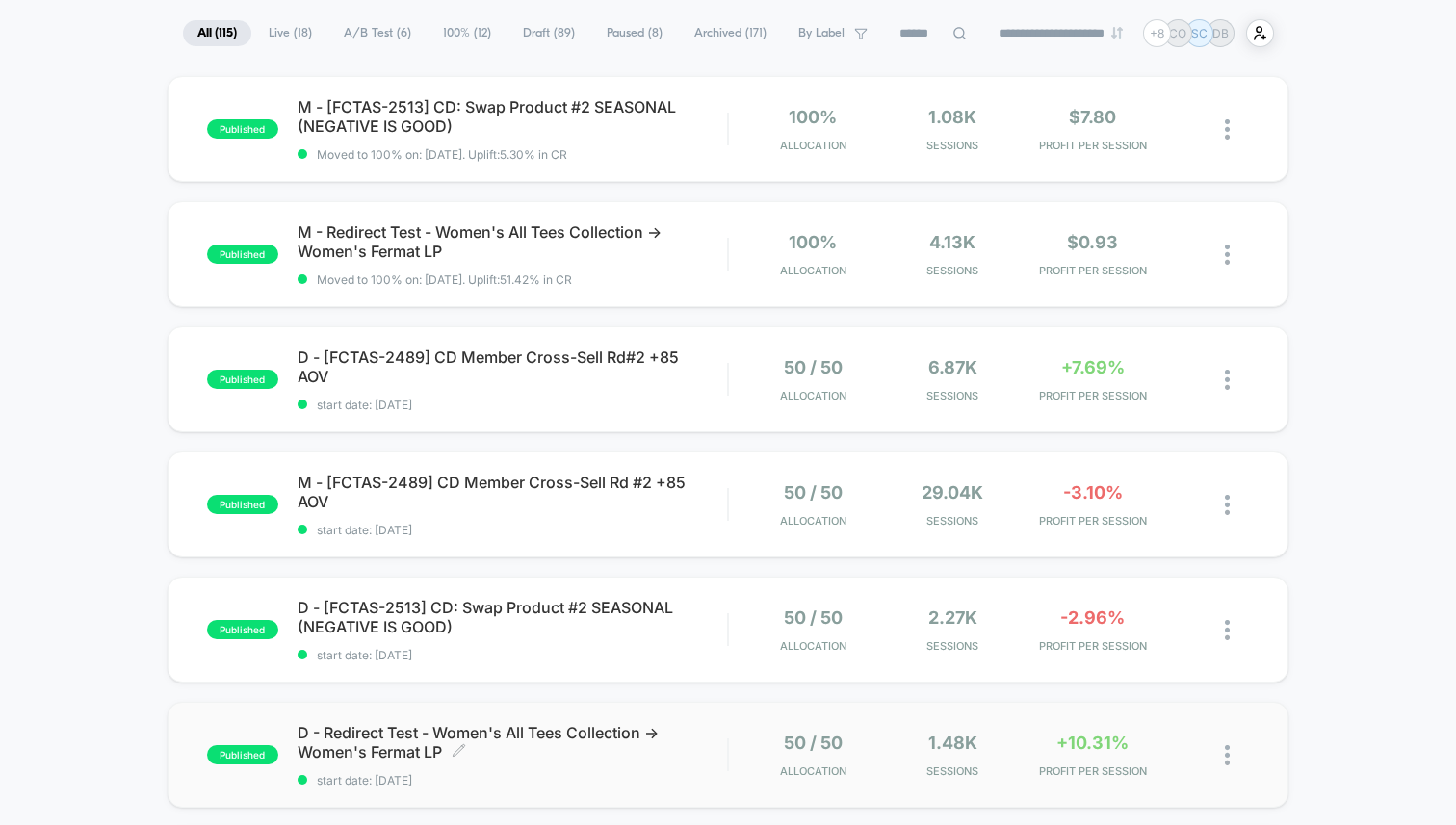 click on "D - Redirect Test - Women's All Tees Collection -> Women's Fermat LP Click to edit experience details" at bounding box center [512, 742] 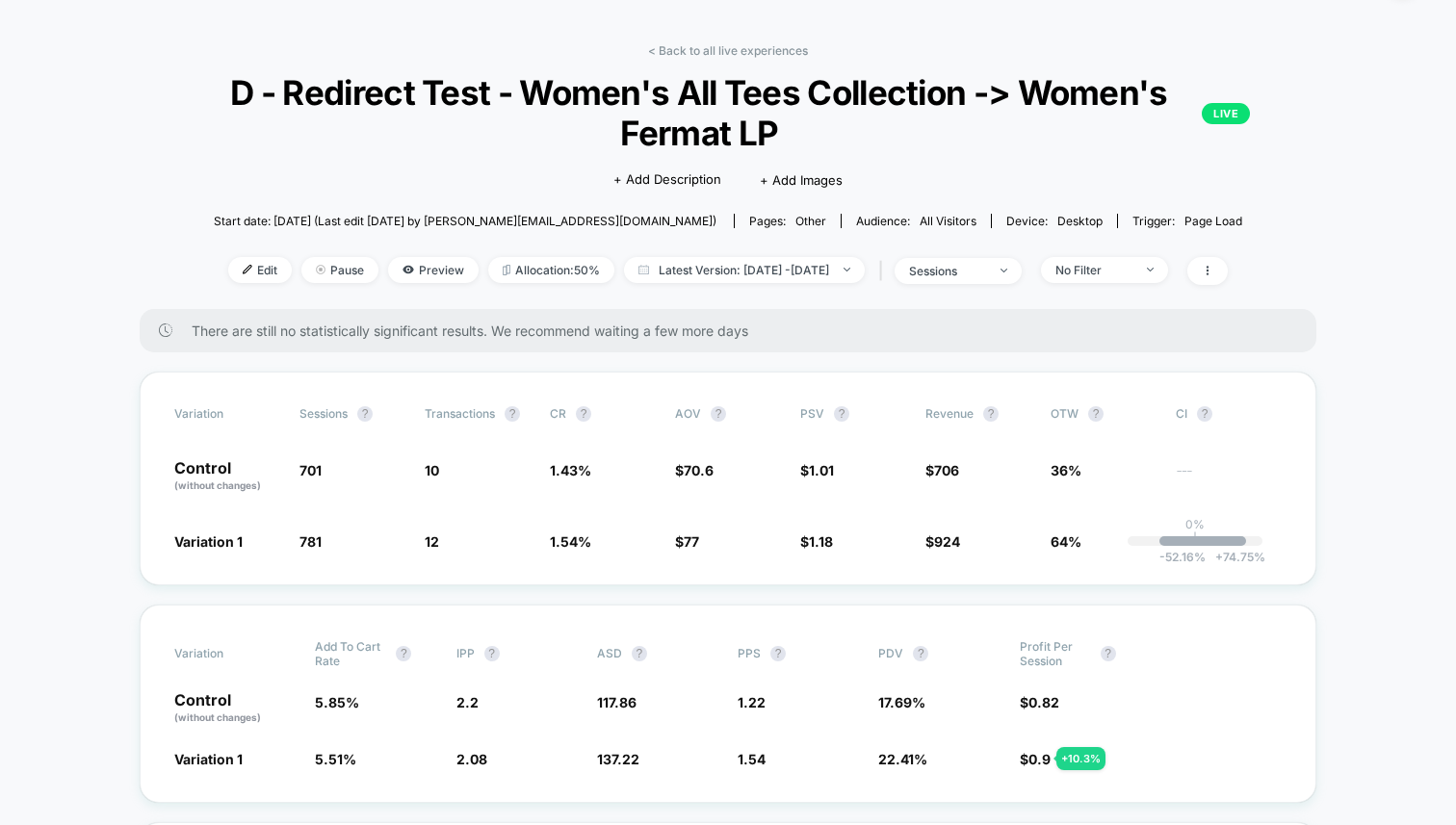 scroll, scrollTop: 58, scrollLeft: 0, axis: vertical 